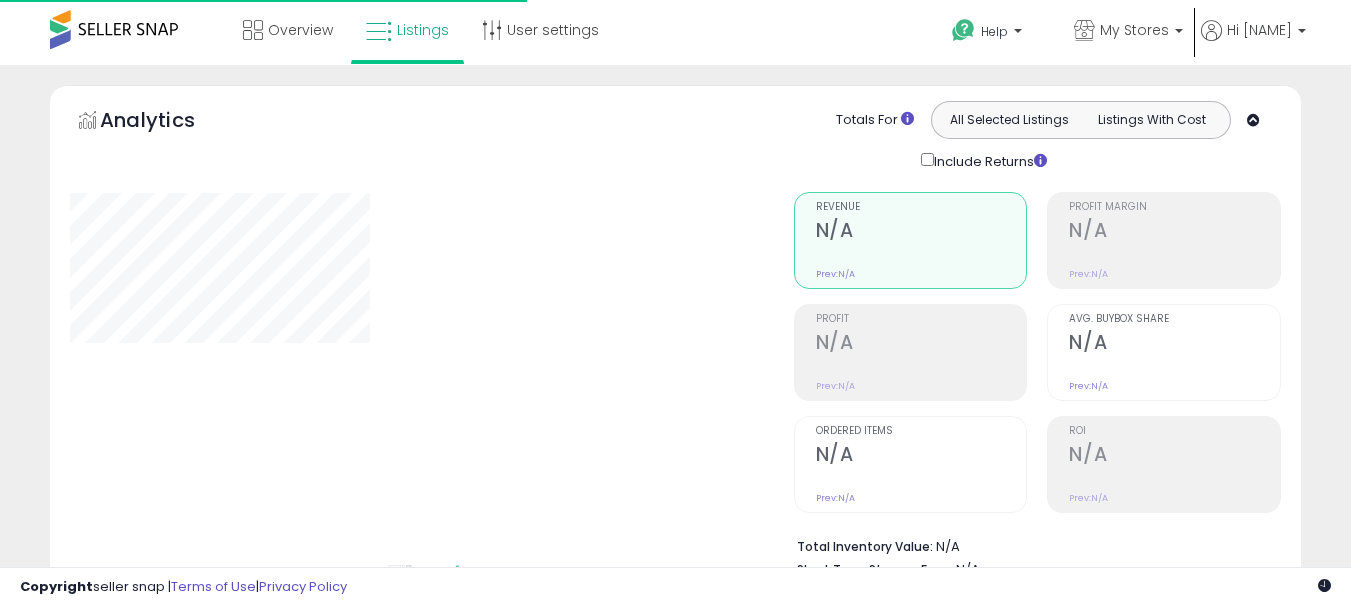 scroll, scrollTop: 634, scrollLeft: 0, axis: vertical 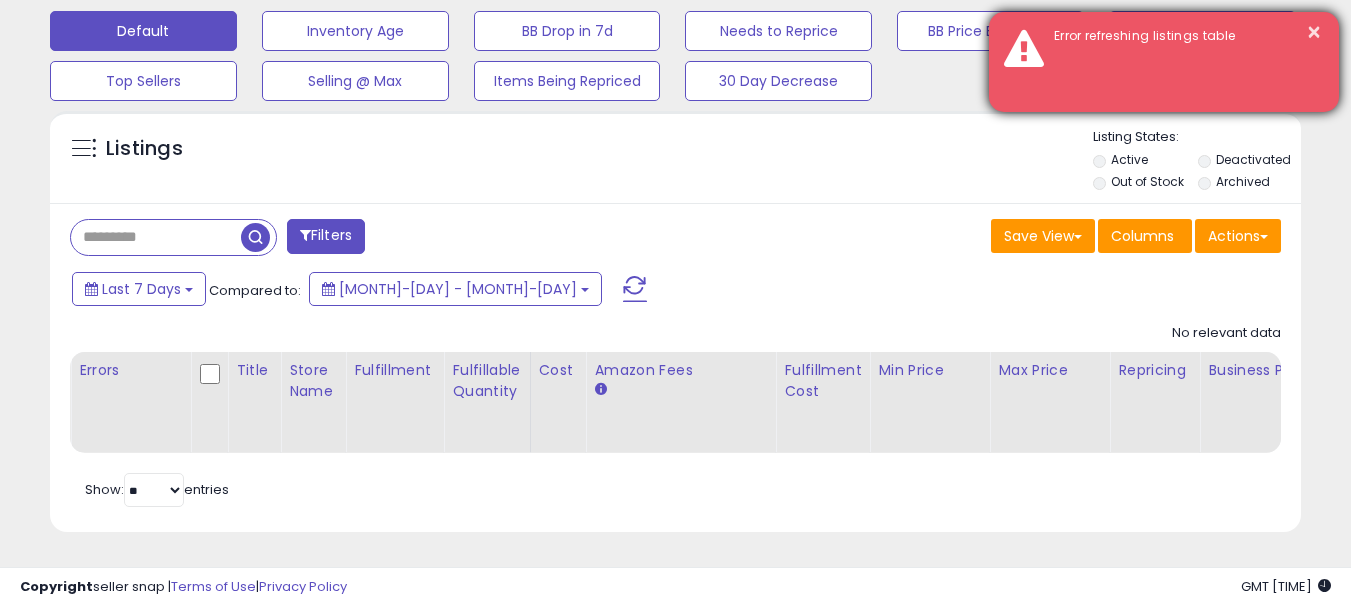 click on "Error refreshing listings table" at bounding box center (1181, 36) 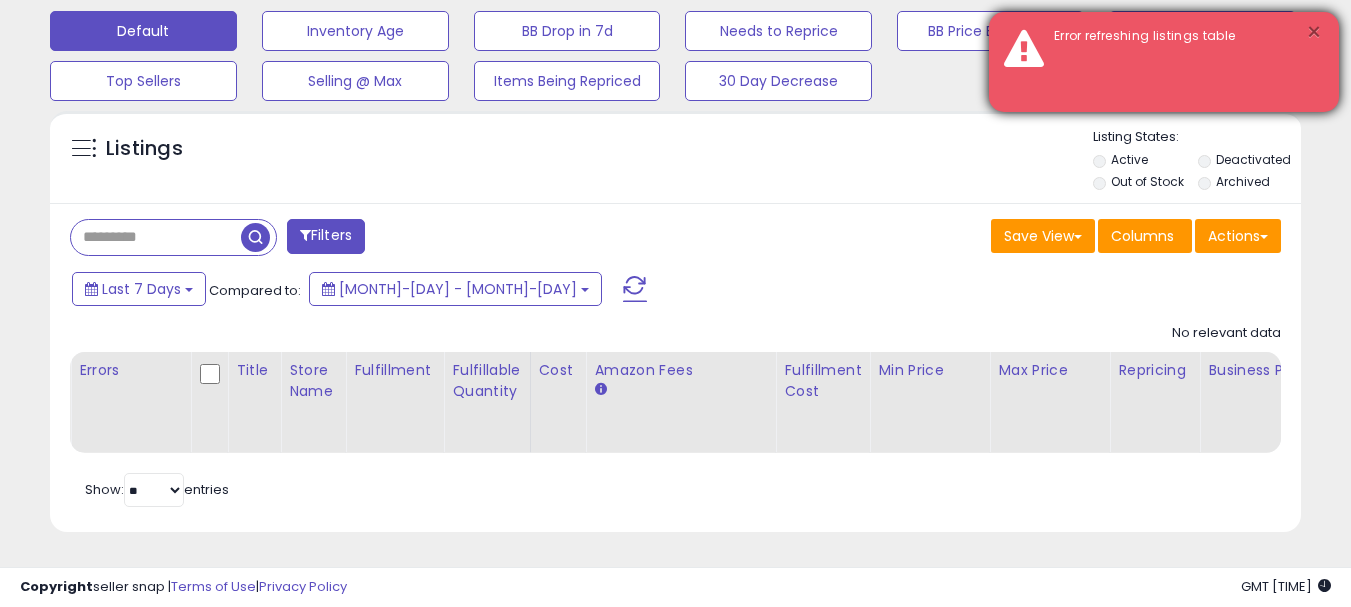 click on "×" at bounding box center (1314, 32) 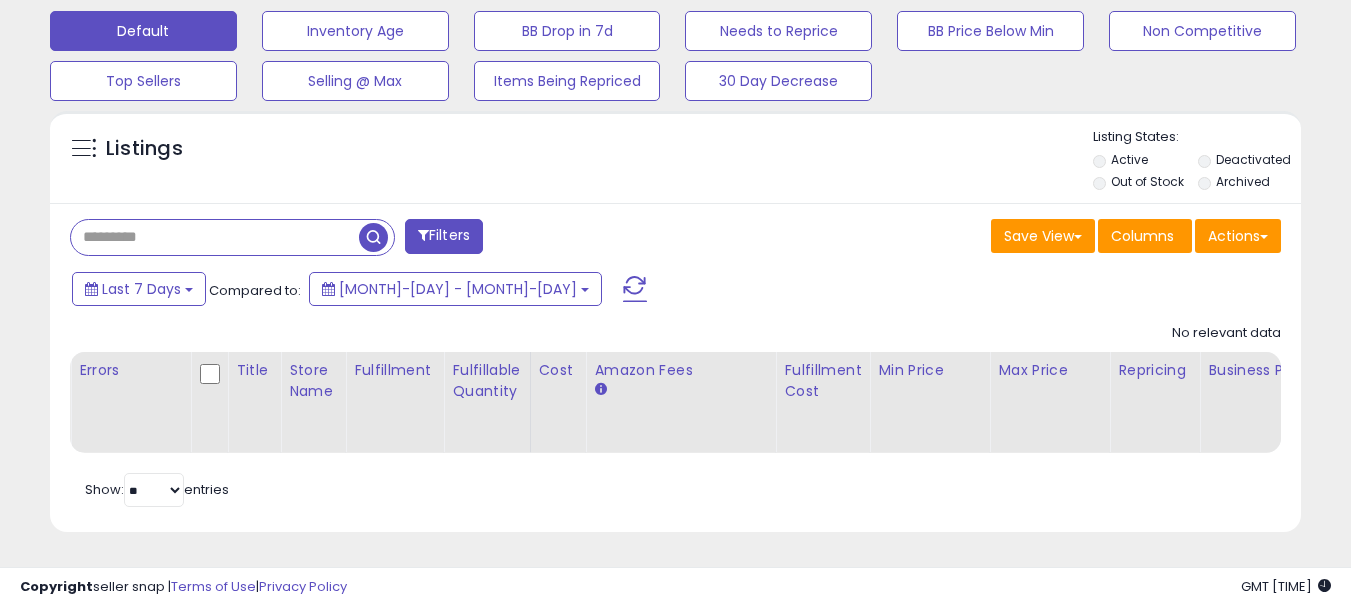 paste on "**********" 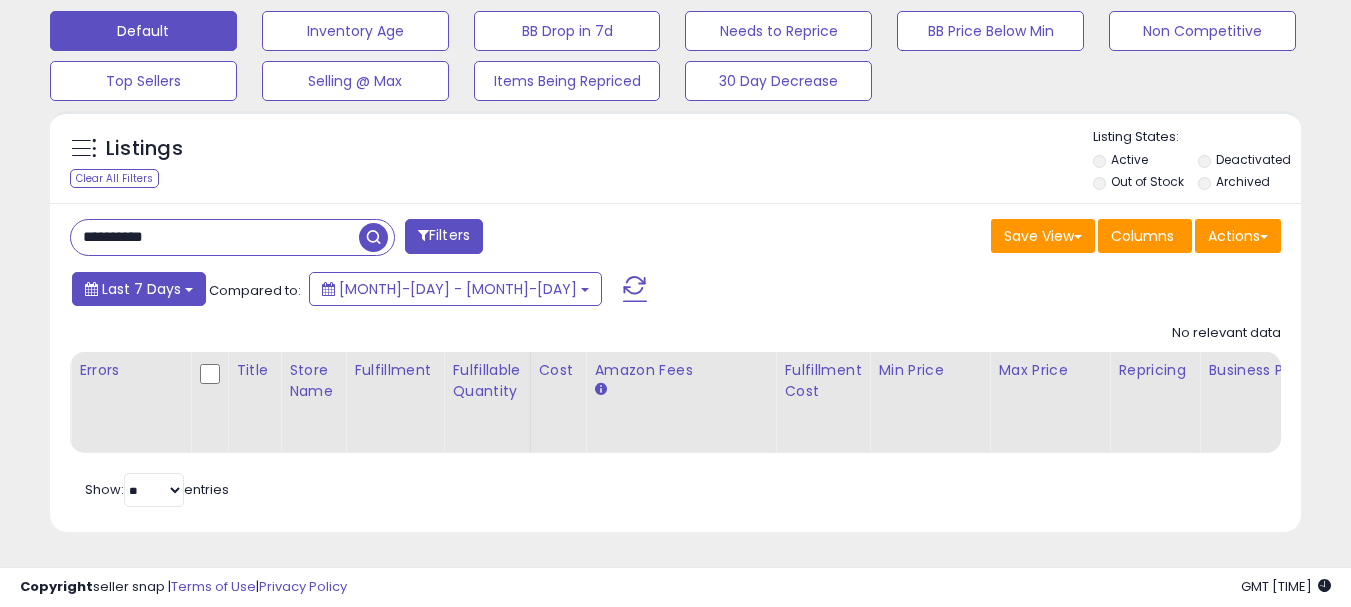 click on "Last 7 Days" at bounding box center [139, 289] 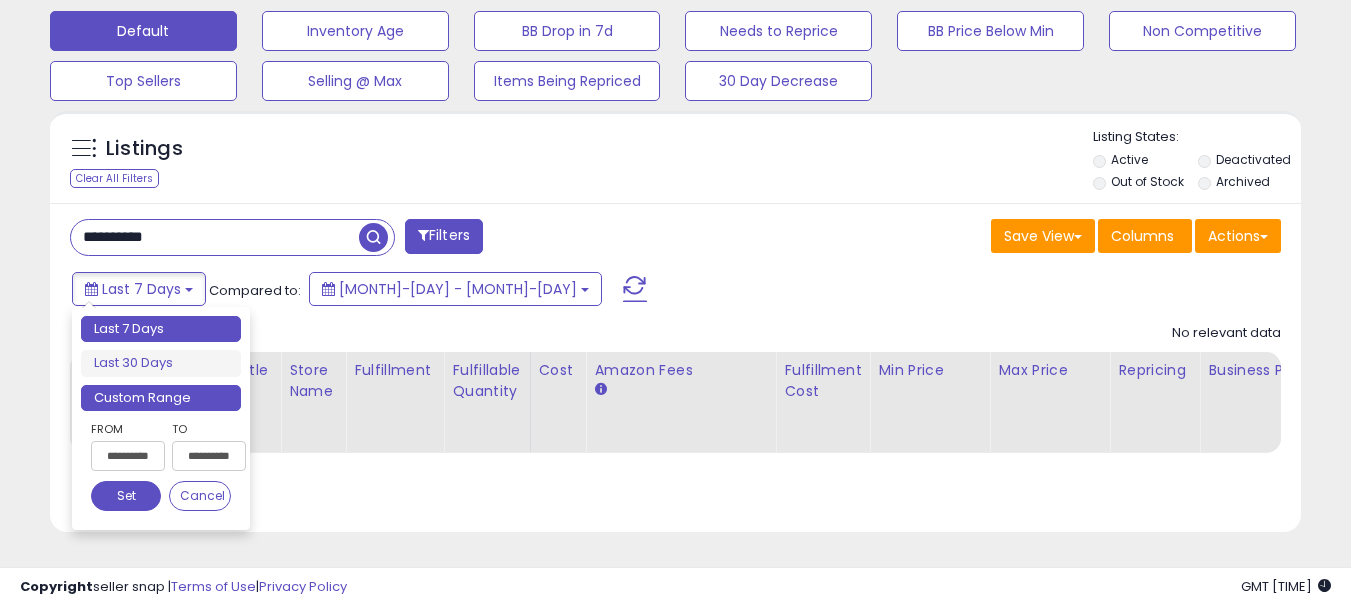 click on "Custom Range" at bounding box center (161, 398) 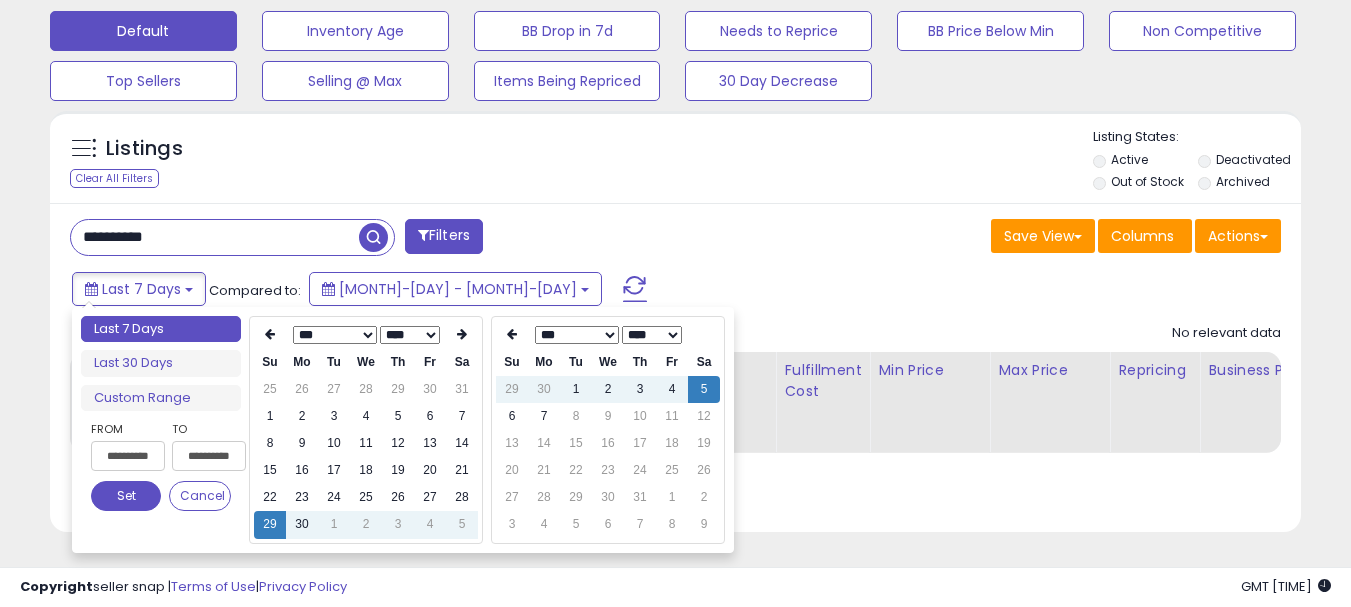 click on "*** *** *** *** *** *** ***" at bounding box center [335, 335] 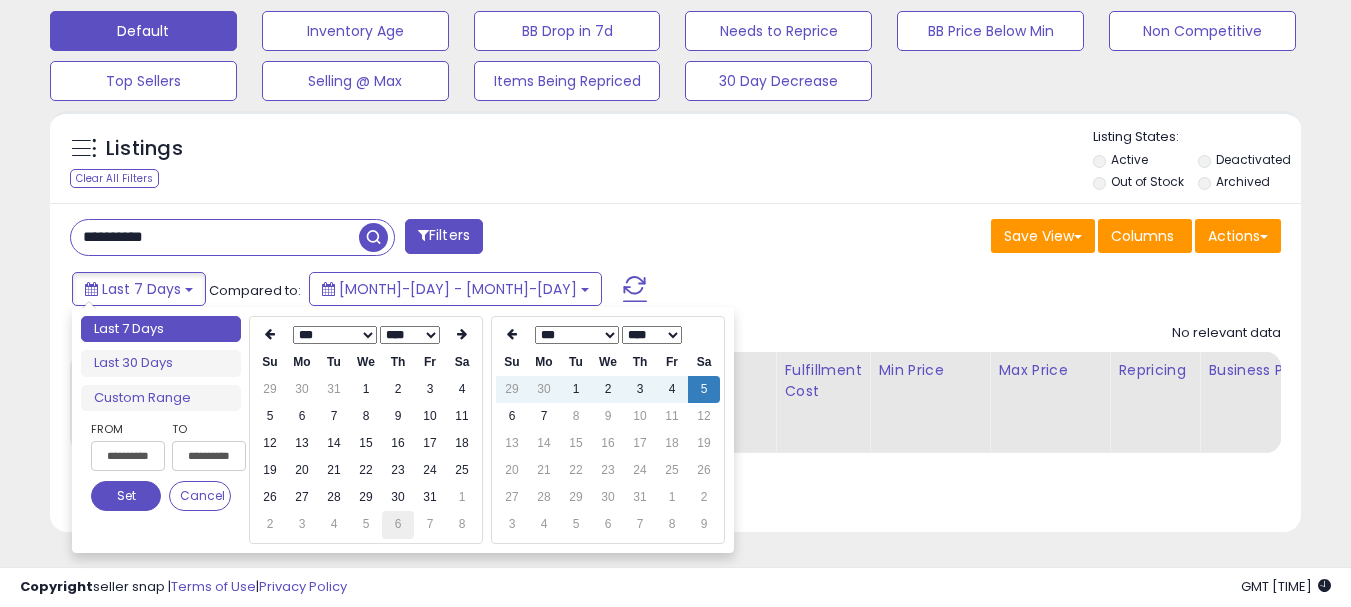 click on "6" at bounding box center [398, 524] 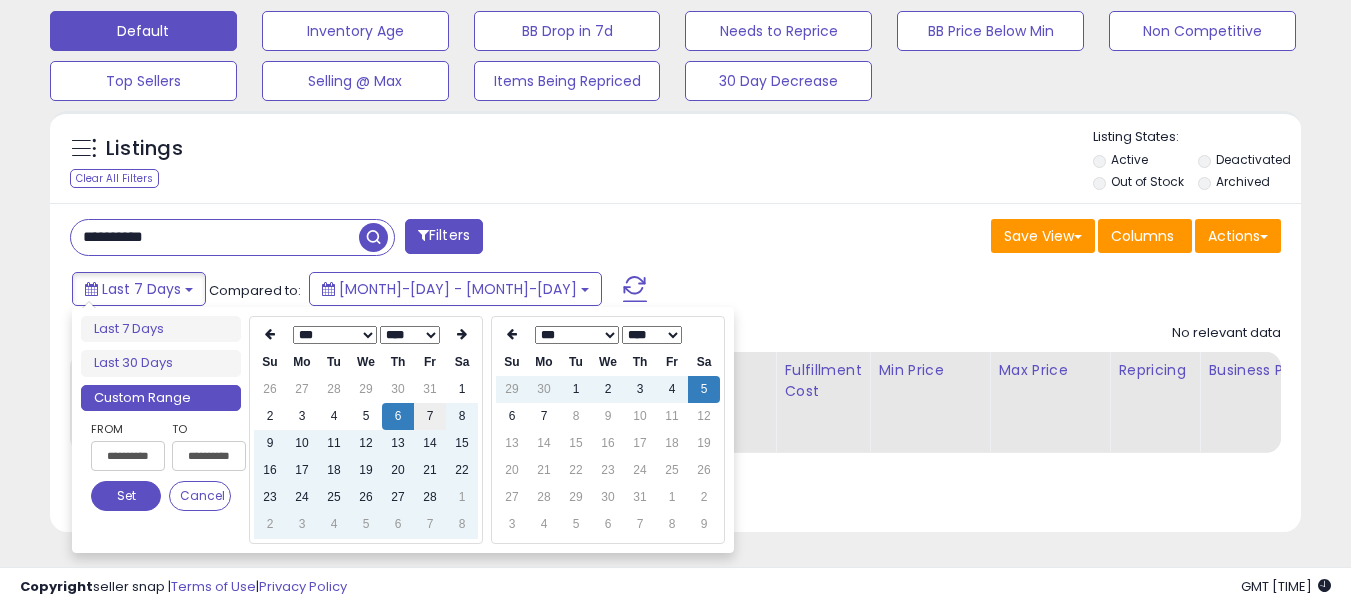 click on "7" at bounding box center (430, 416) 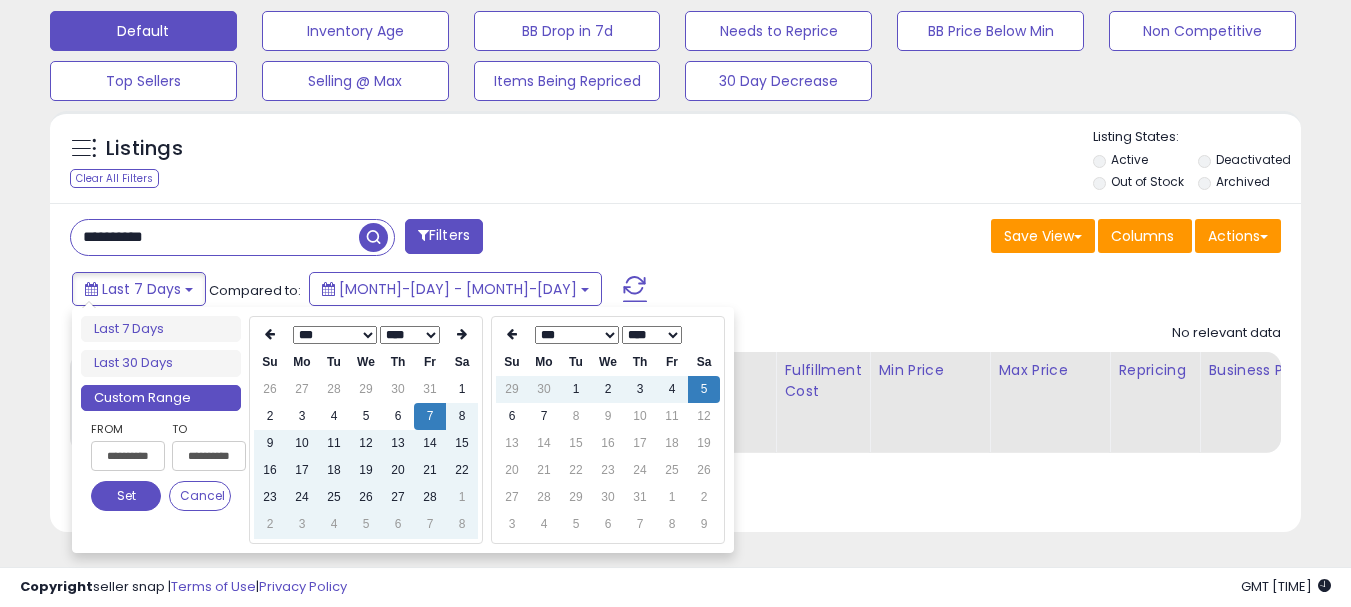 click on "****" at bounding box center (652, 335) 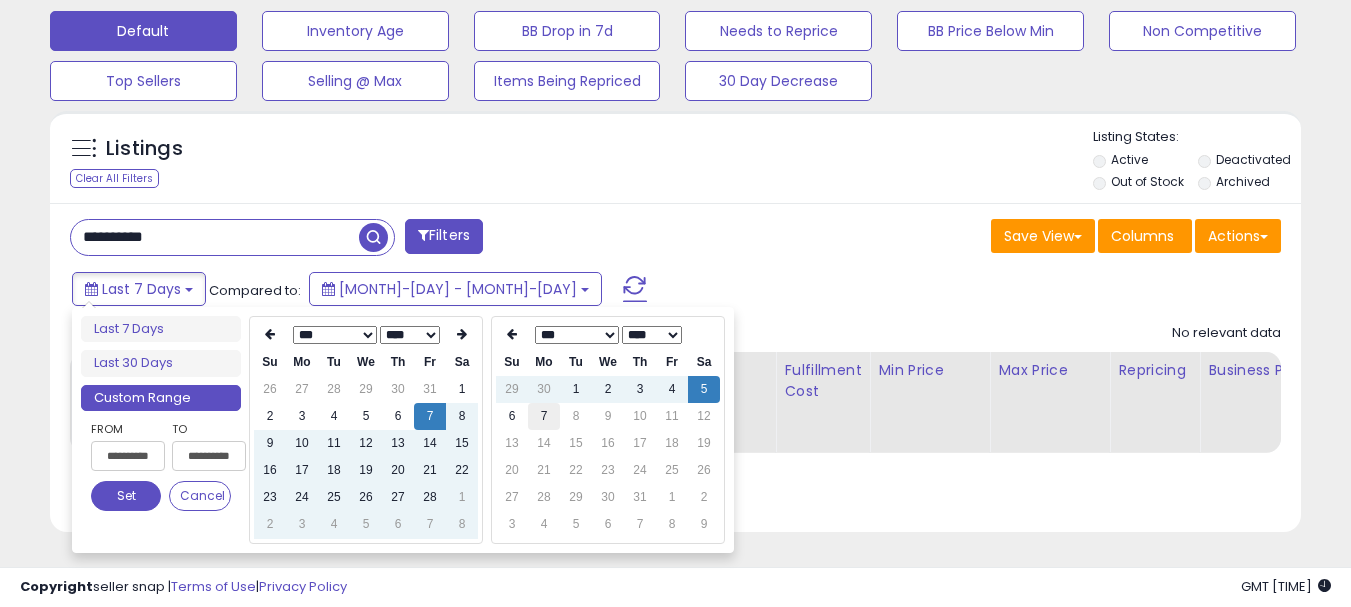 click on "7" at bounding box center (544, 389) 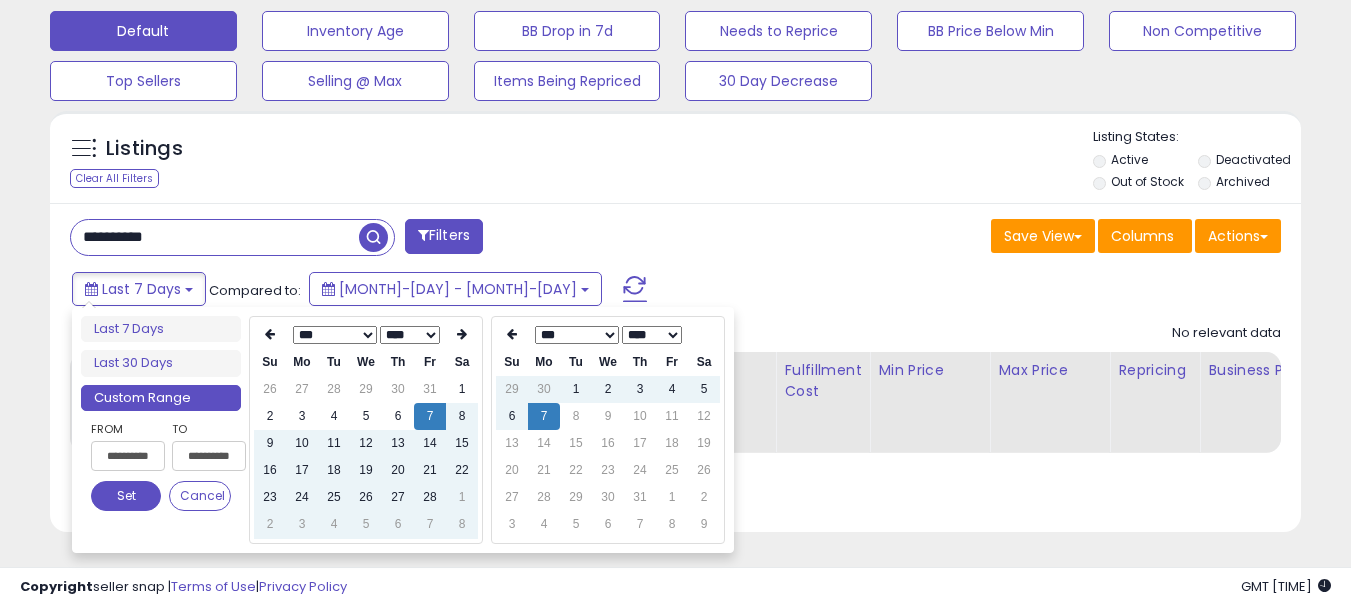 click on "Set" at bounding box center (126, 496) 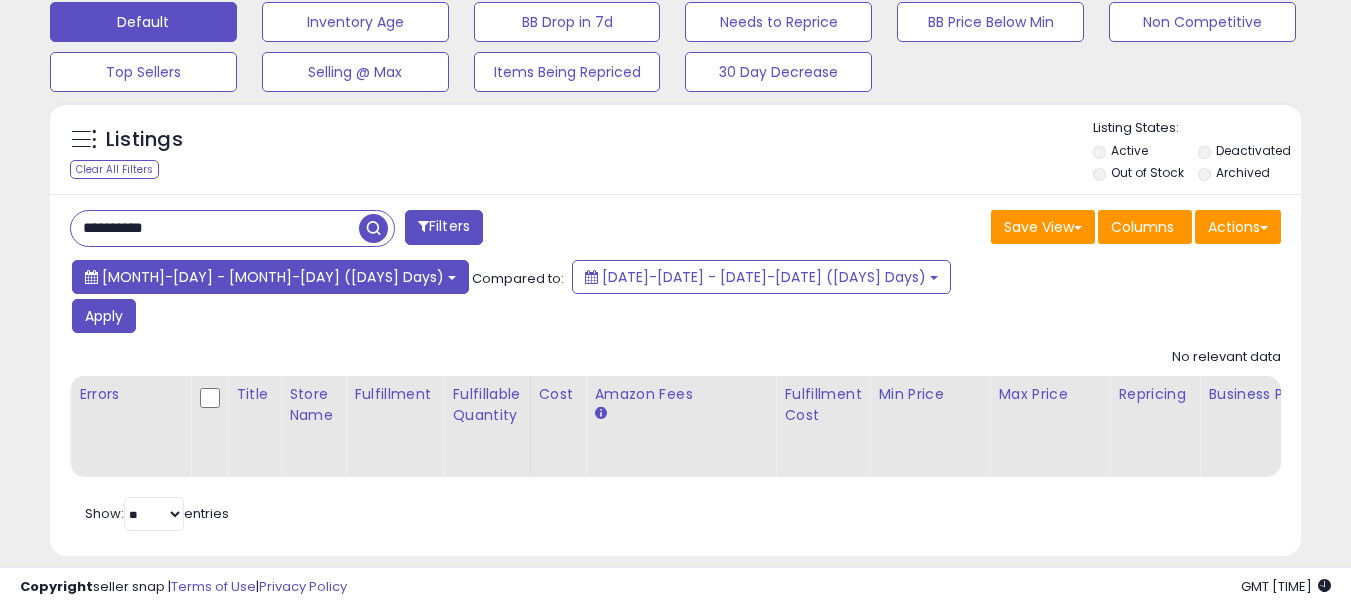 click on "[MONTH]-[DAY] - [MONTH]-[DAY] ([DAYS] Days)" at bounding box center [273, 277] 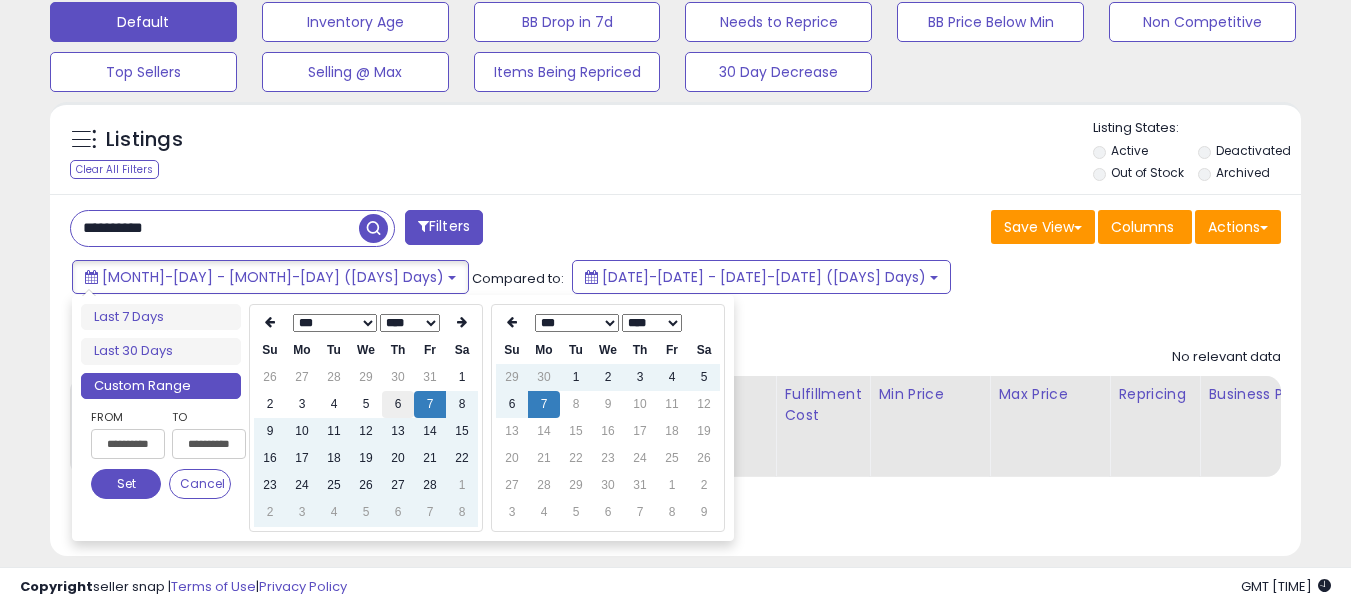 click on "6" at bounding box center [398, 377] 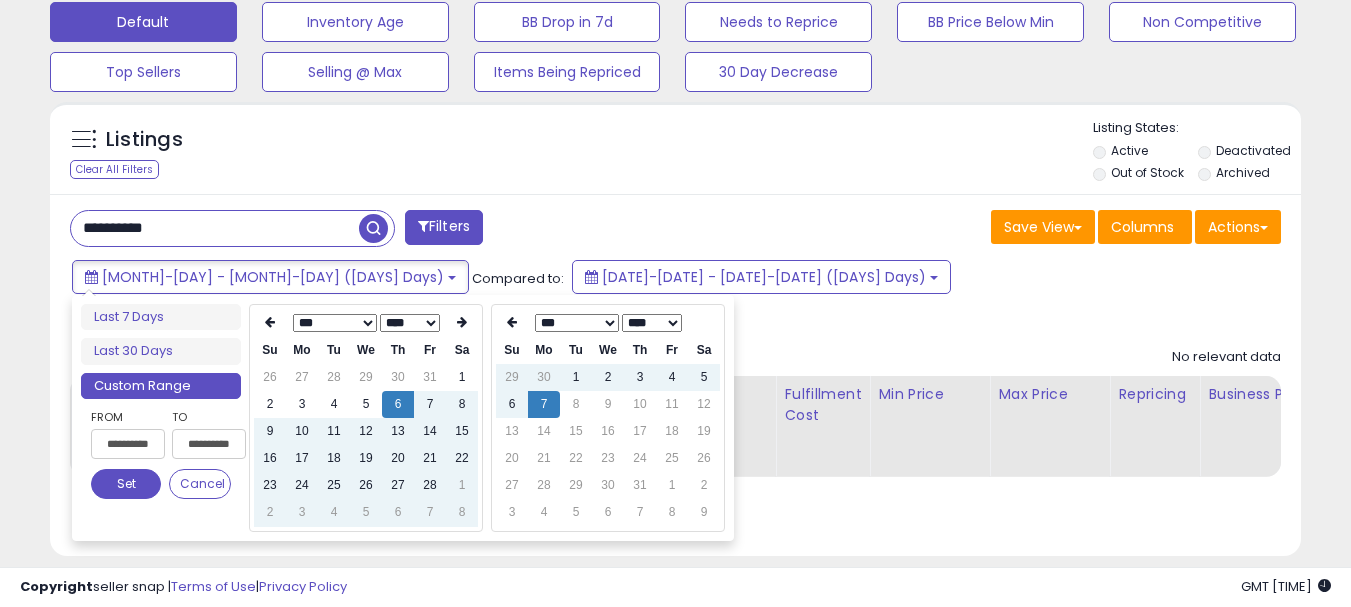 click on "Set" at bounding box center (126, 484) 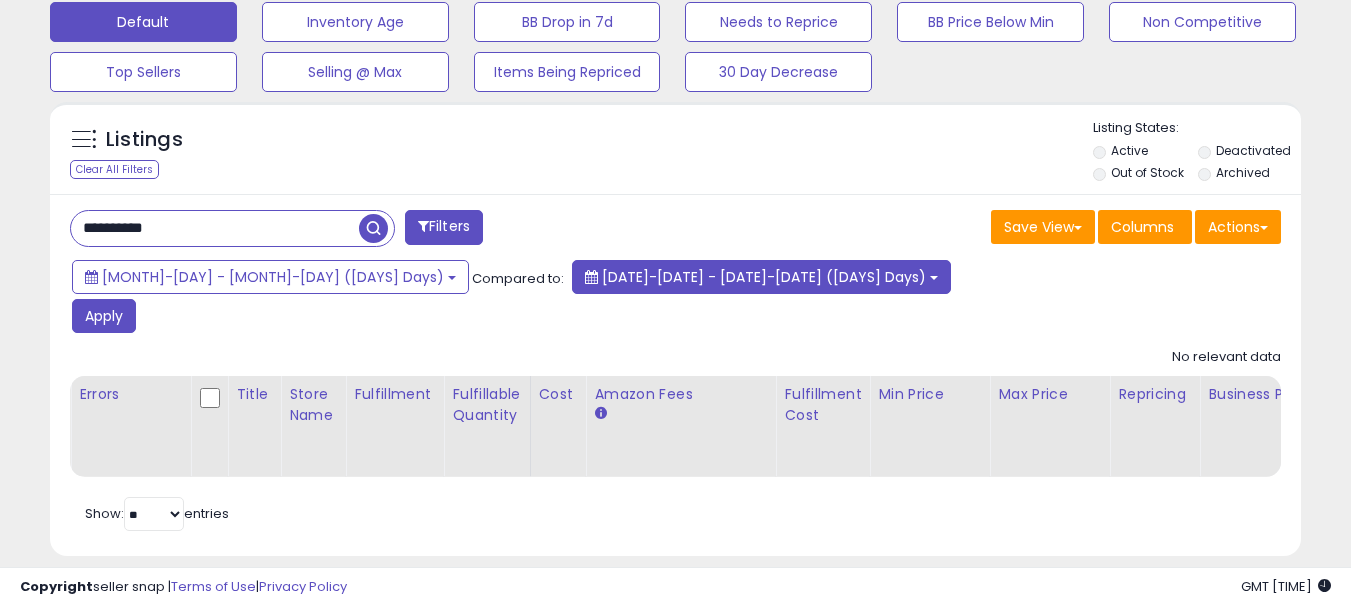 click on "[DATE]-[DATE] - [DATE]-[DATE] ([DAYS] Days)" at bounding box center [764, 277] 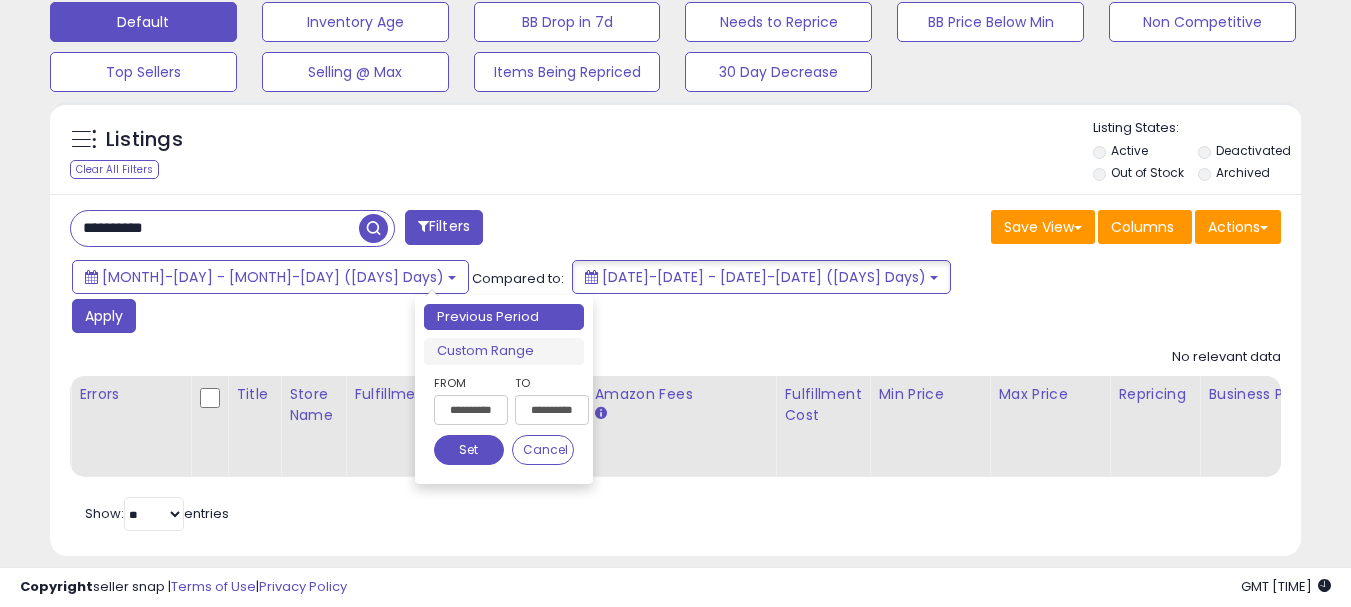 drag, startPoint x: 497, startPoint y: 352, endPoint x: 889, endPoint y: 341, distance: 392.1543 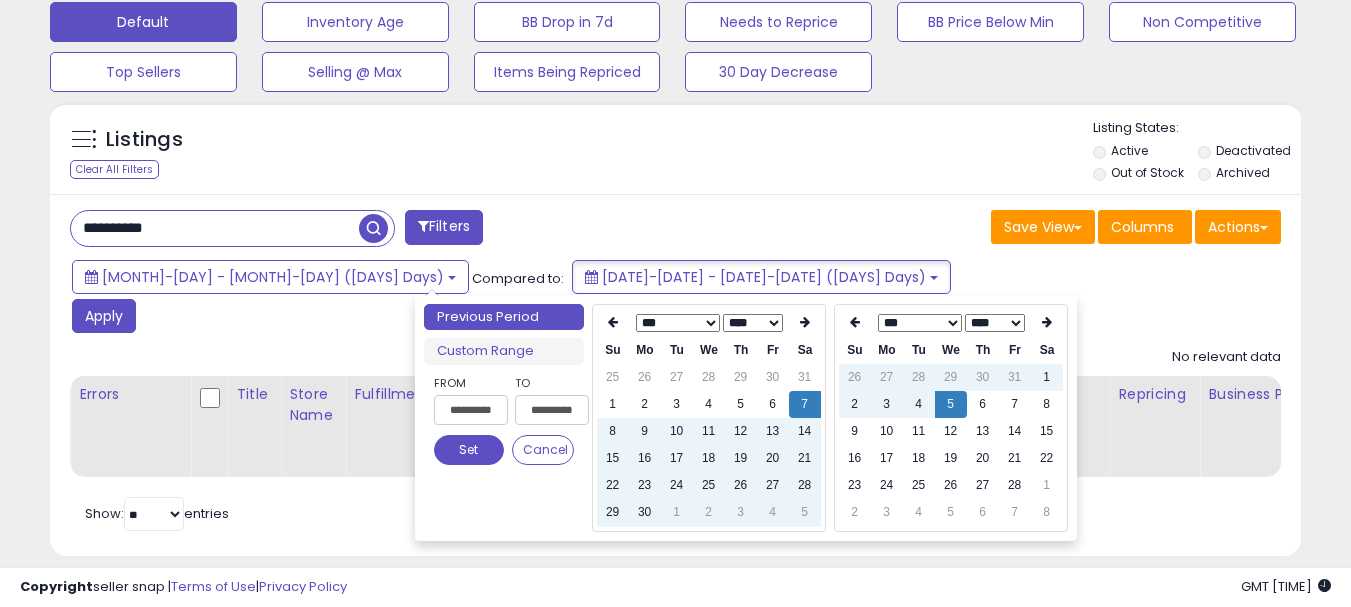 click on "**** ****" at bounding box center [0, 0] 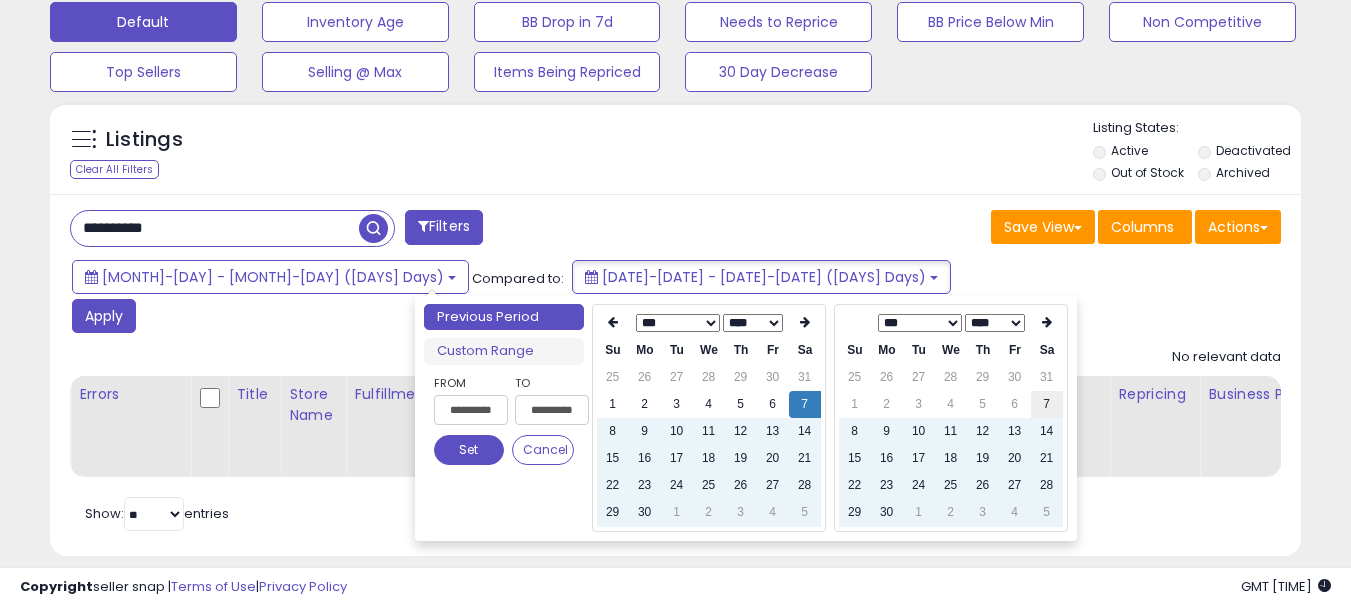 click on "7" at bounding box center [0, 0] 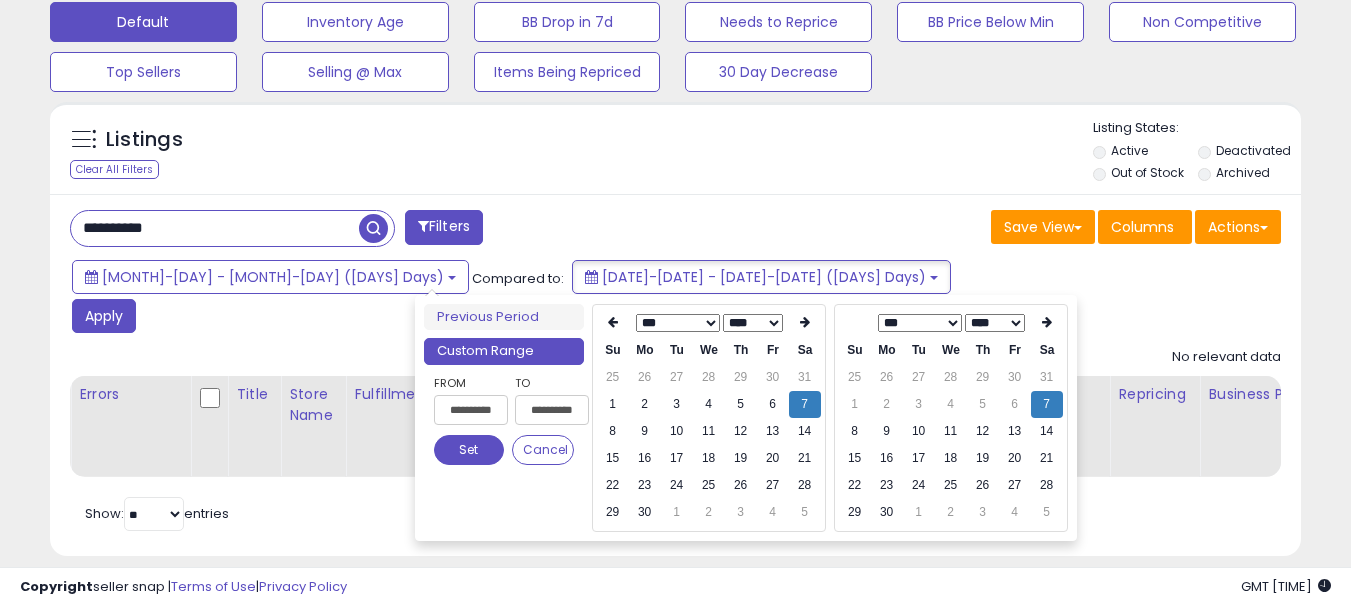 click on "Set" at bounding box center (0, 0) 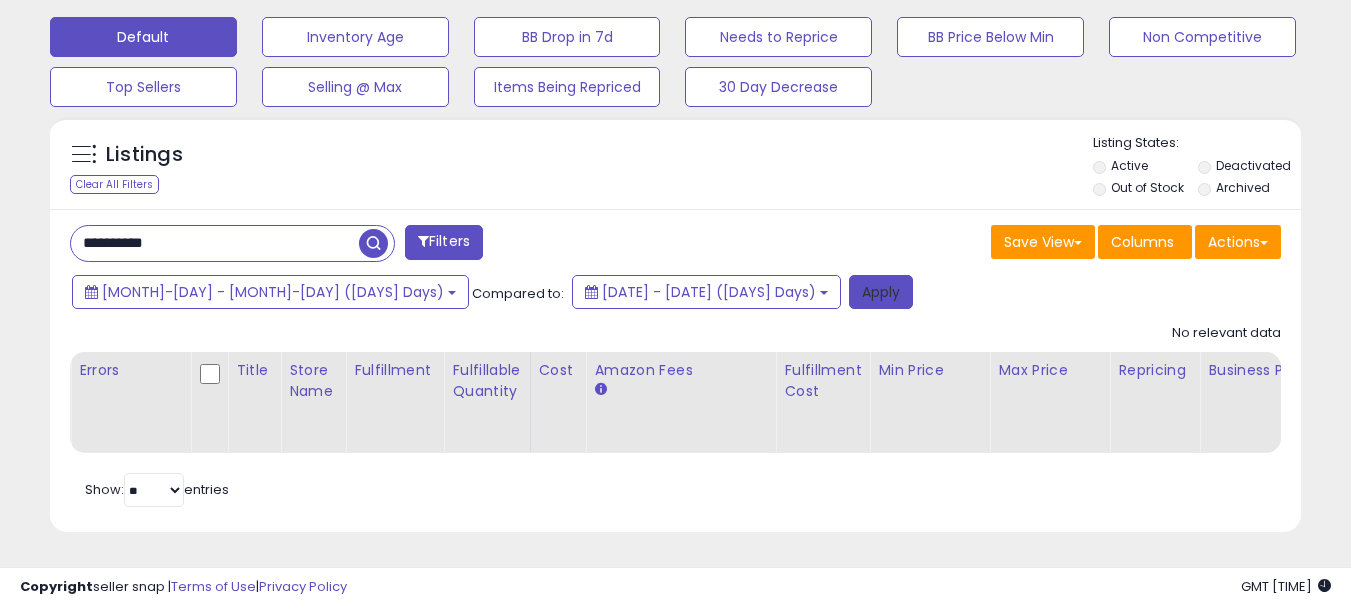 drag, startPoint x: 778, startPoint y: 283, endPoint x: 768, endPoint y: 271, distance: 15.6205 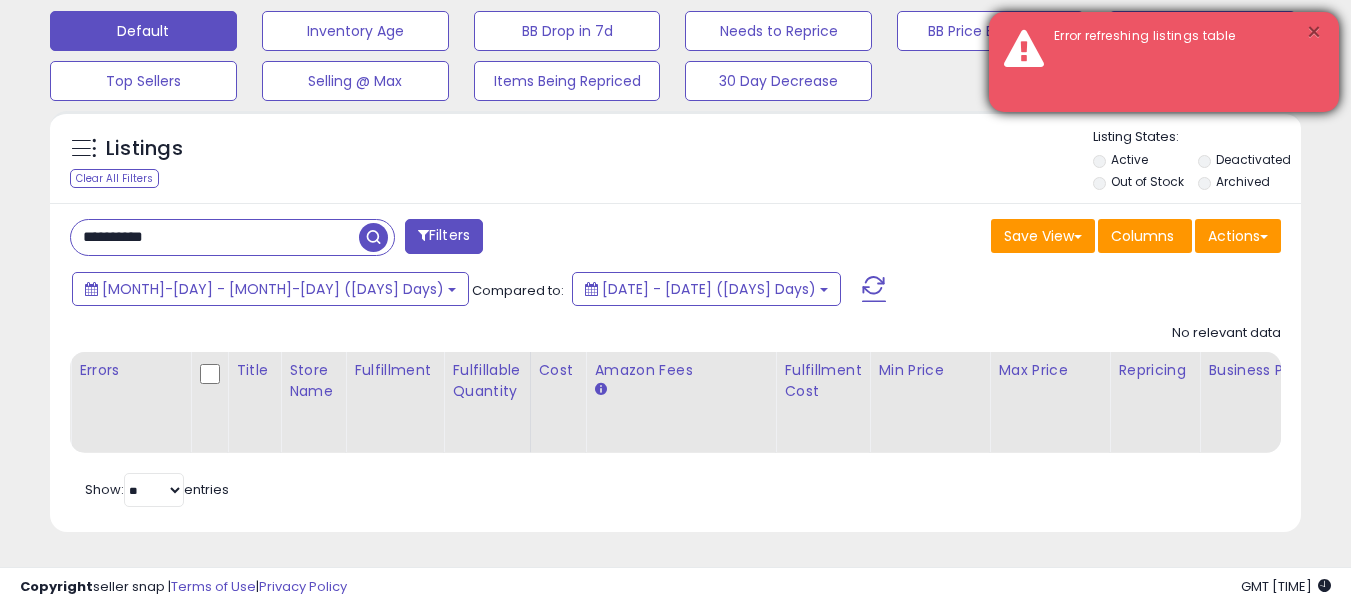 click on "×" at bounding box center [1314, 32] 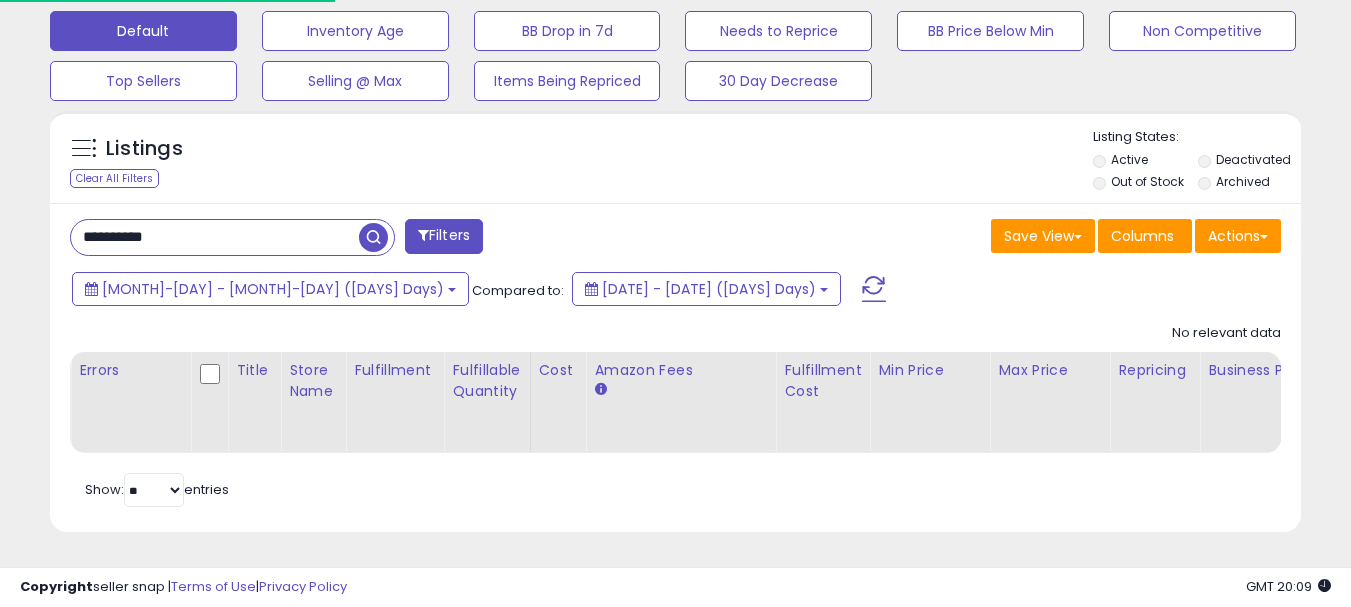 scroll, scrollTop: 634, scrollLeft: 0, axis: vertical 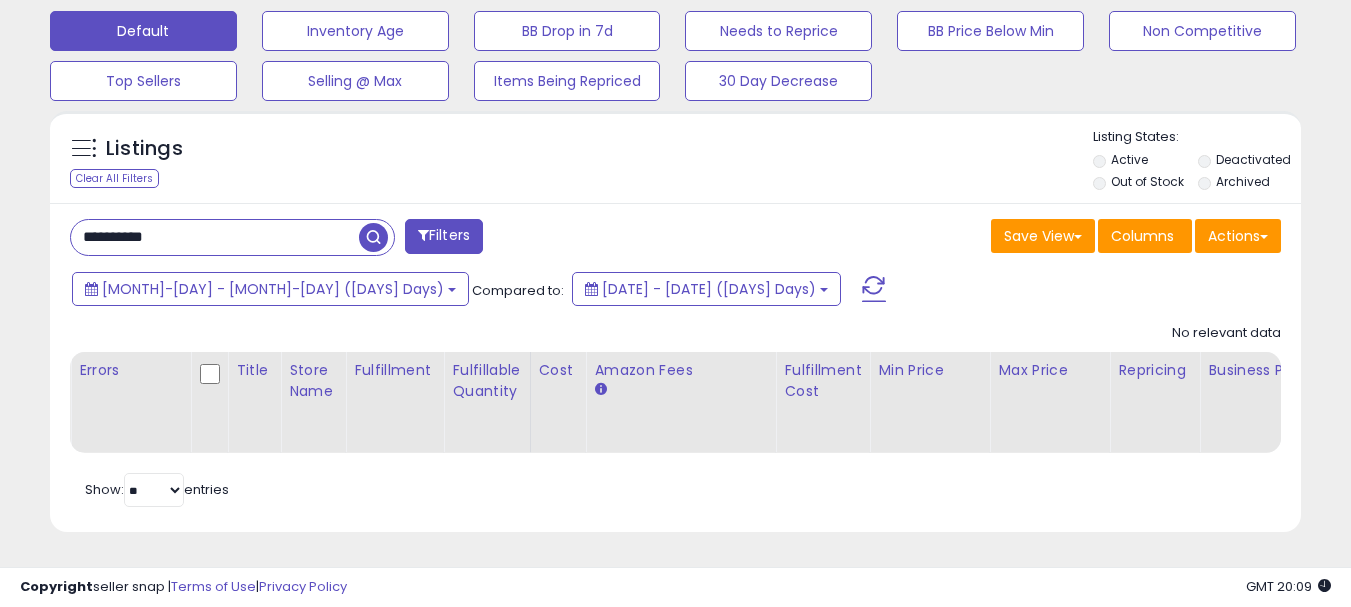 click on "**********" at bounding box center (215, 237) 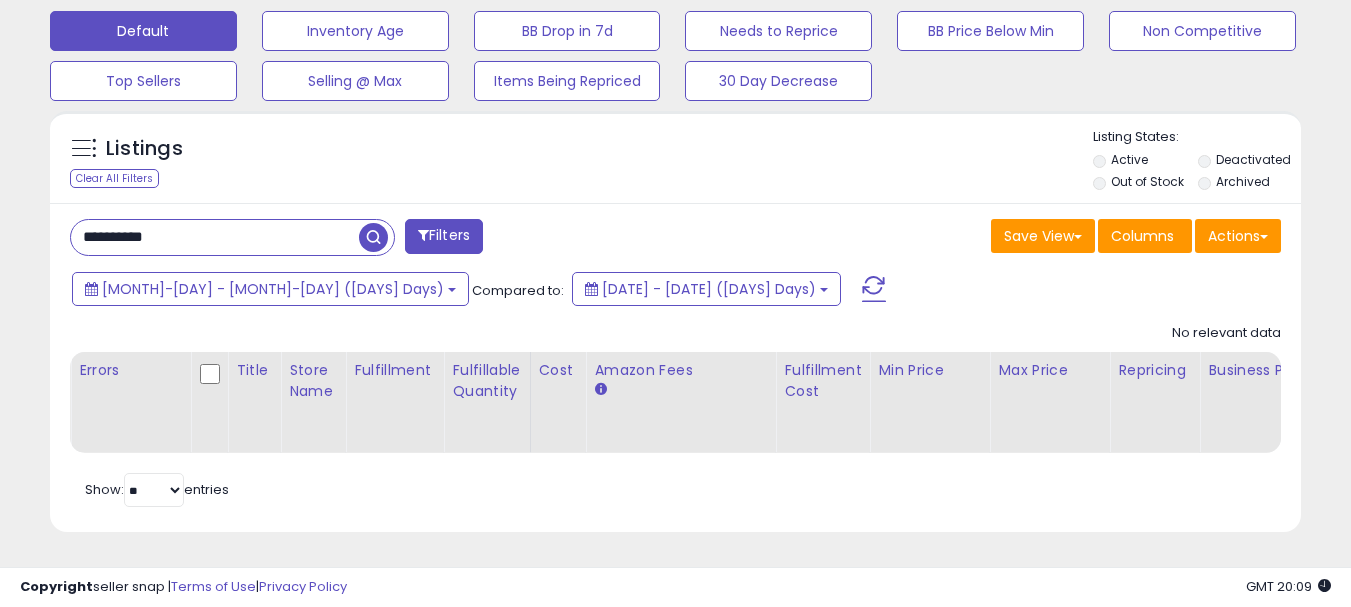 paste 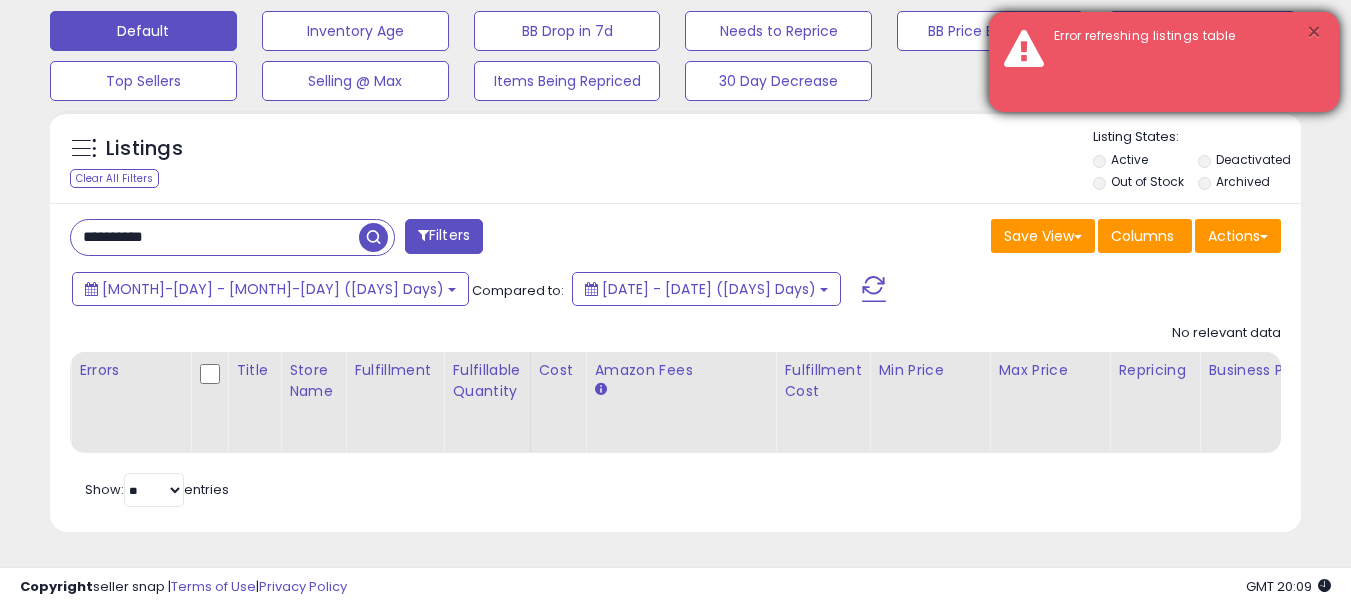 click on "×" at bounding box center [1314, 32] 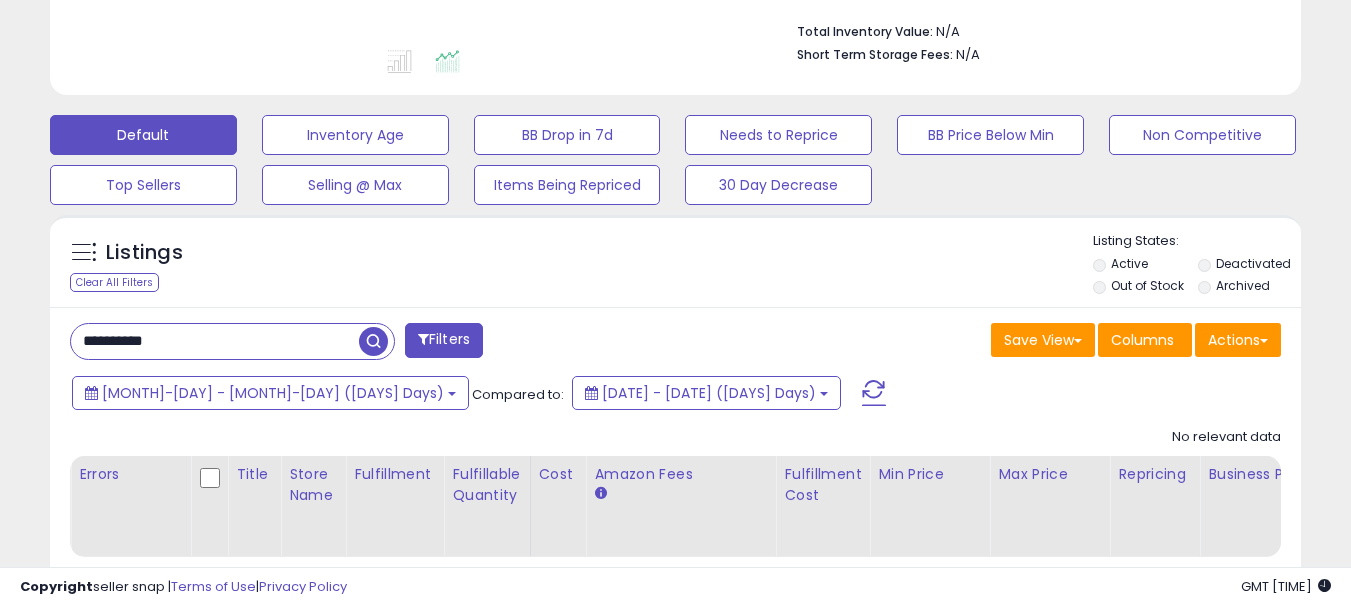 scroll, scrollTop: 600, scrollLeft: 0, axis: vertical 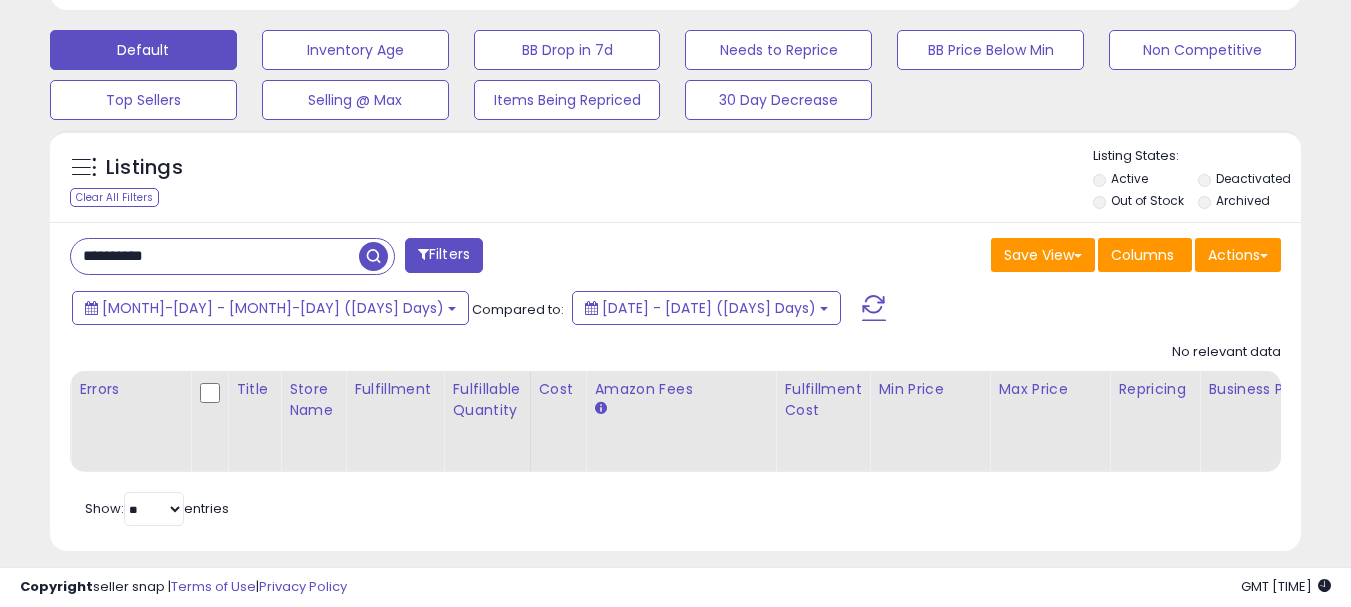 click on "**********" at bounding box center [215, 256] 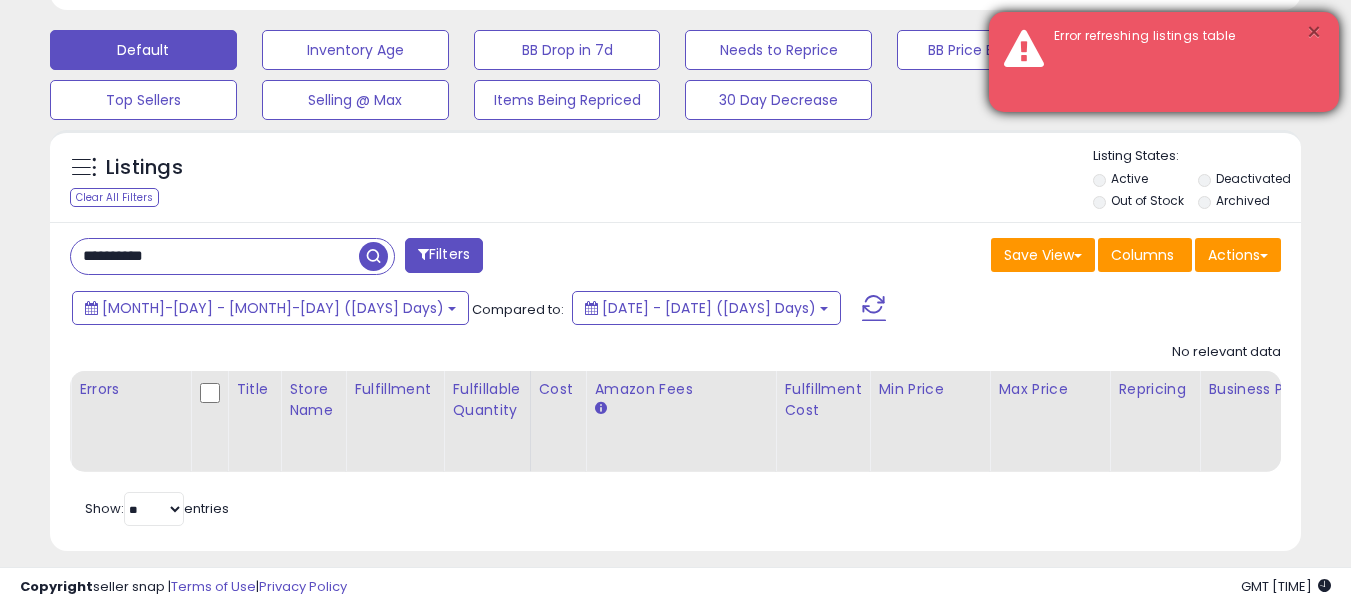 click on "×" at bounding box center [1314, 32] 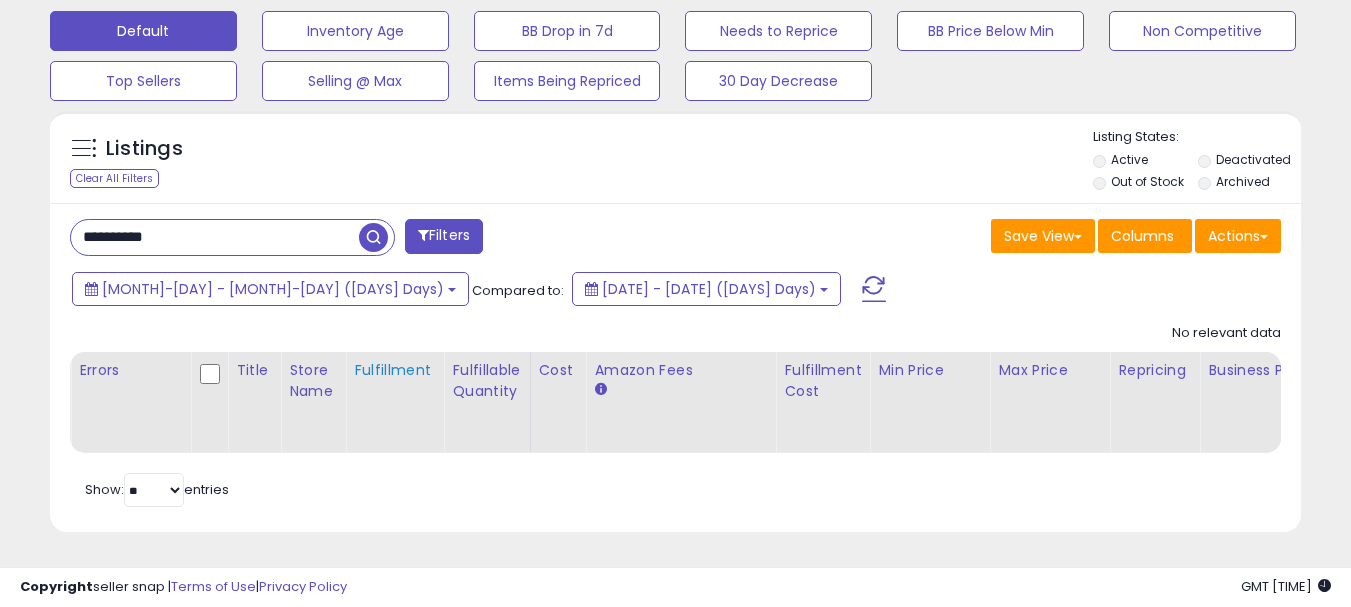 scroll, scrollTop: 634, scrollLeft: 0, axis: vertical 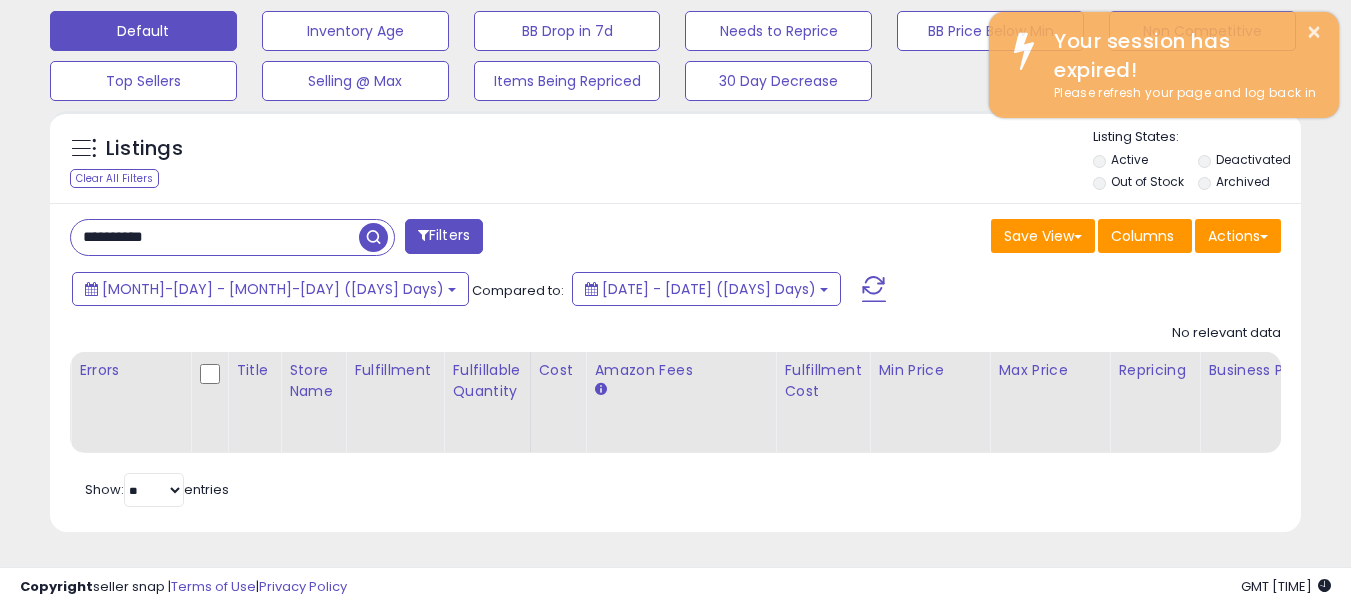 click on "**********" at bounding box center [215, 237] 